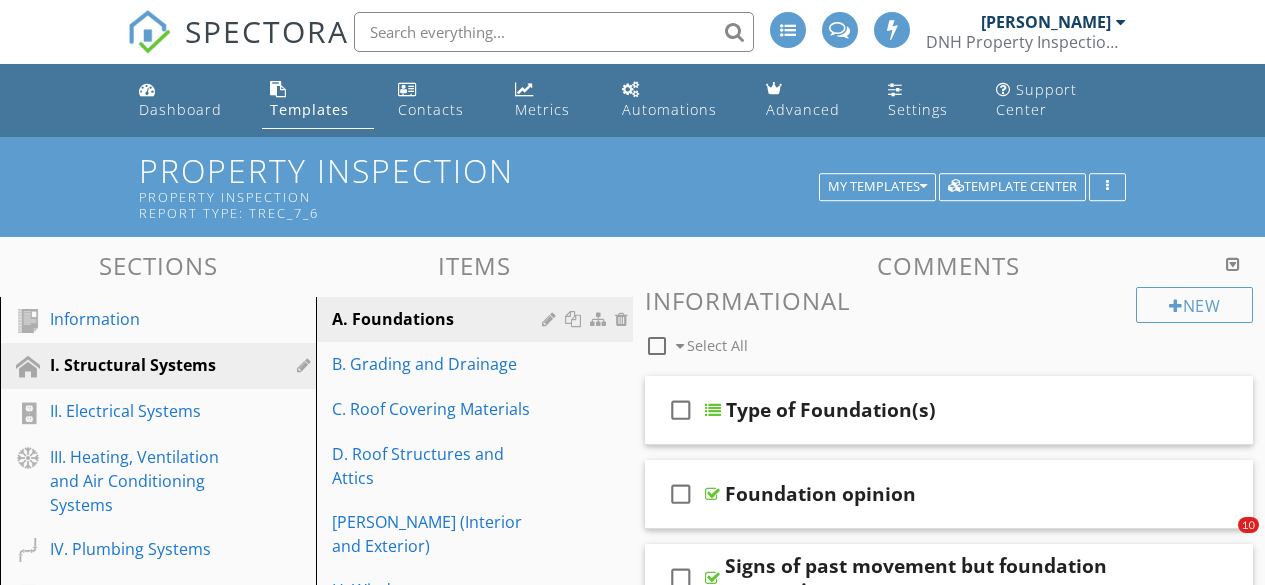 scroll, scrollTop: 4571, scrollLeft: 0, axis: vertical 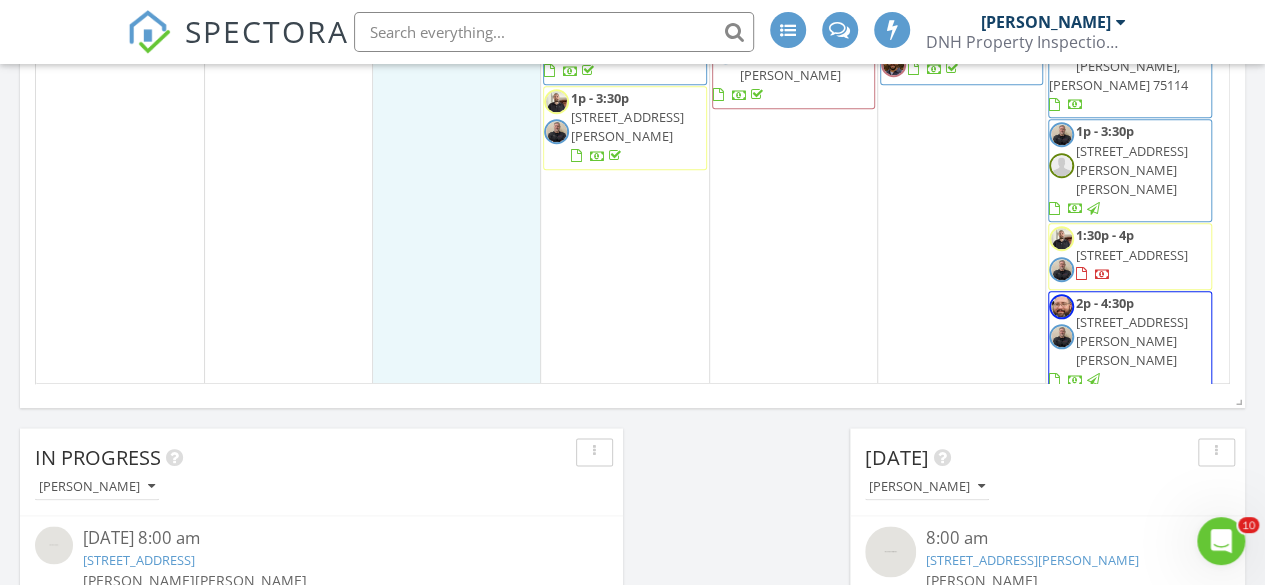 click on "8
12a - 1p
Off
7a - 10a
Off
9:15a - 12:45p
7414 Sun Grace Dr, Arlington 76001
1:30p - 4:30p
826 E Center St, Duncanville 75116
2p - 4:30p
7012 Fox Dr, The Colony 75056" at bounding box center (456, 66) 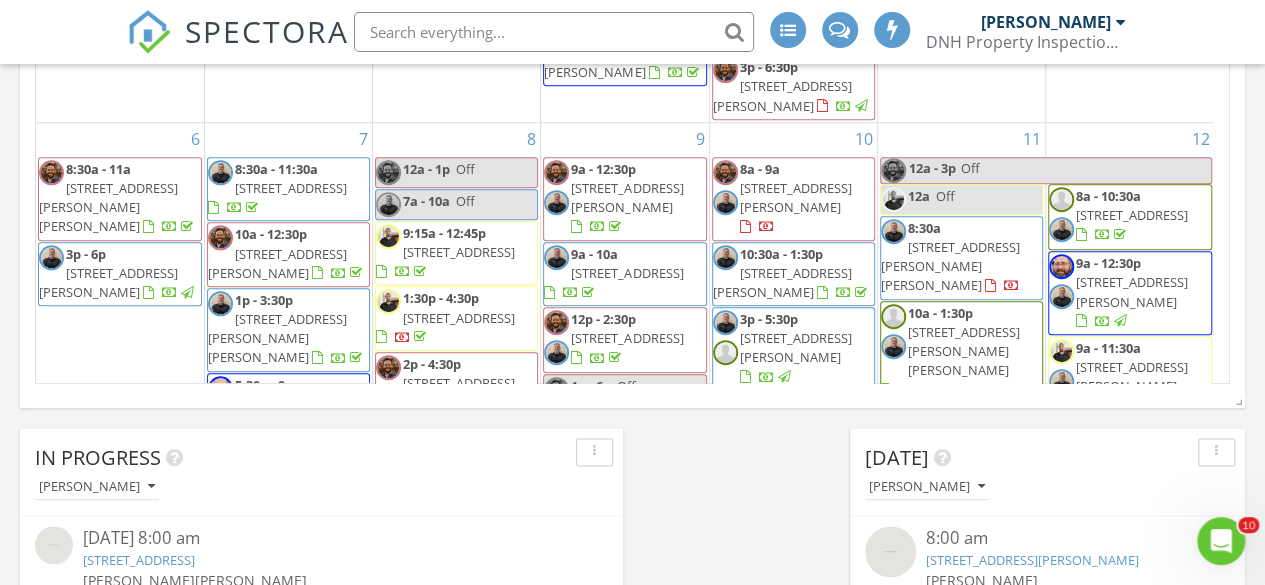 scroll, scrollTop: 0, scrollLeft: 0, axis: both 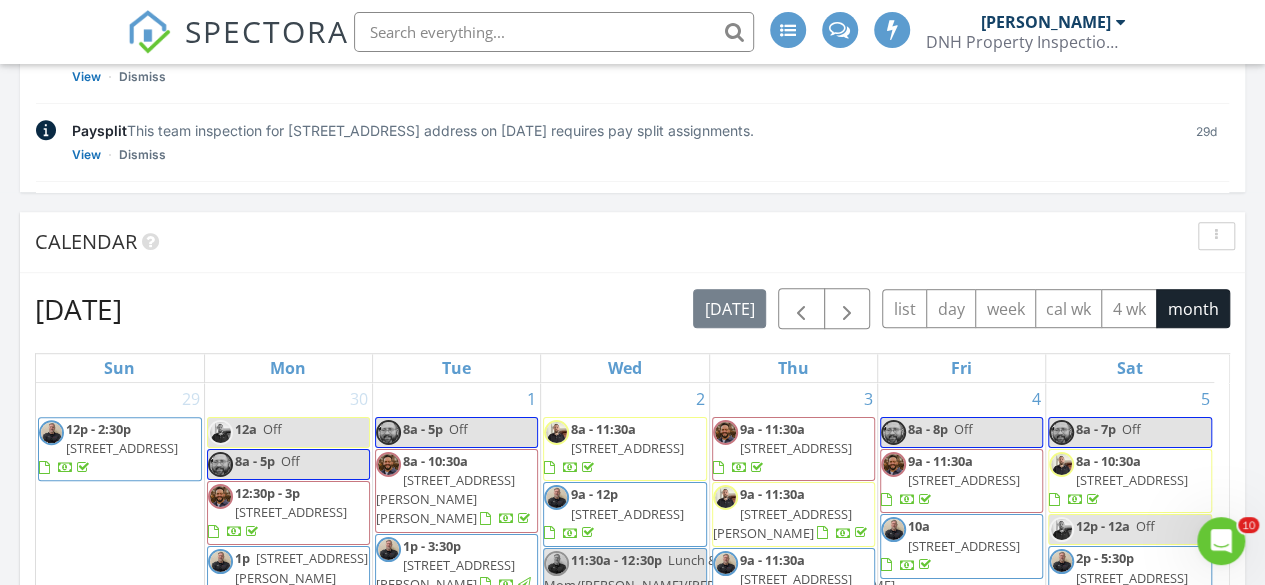 click on "July 2025 today list day week cal wk 4 wk month" at bounding box center [632, 308] 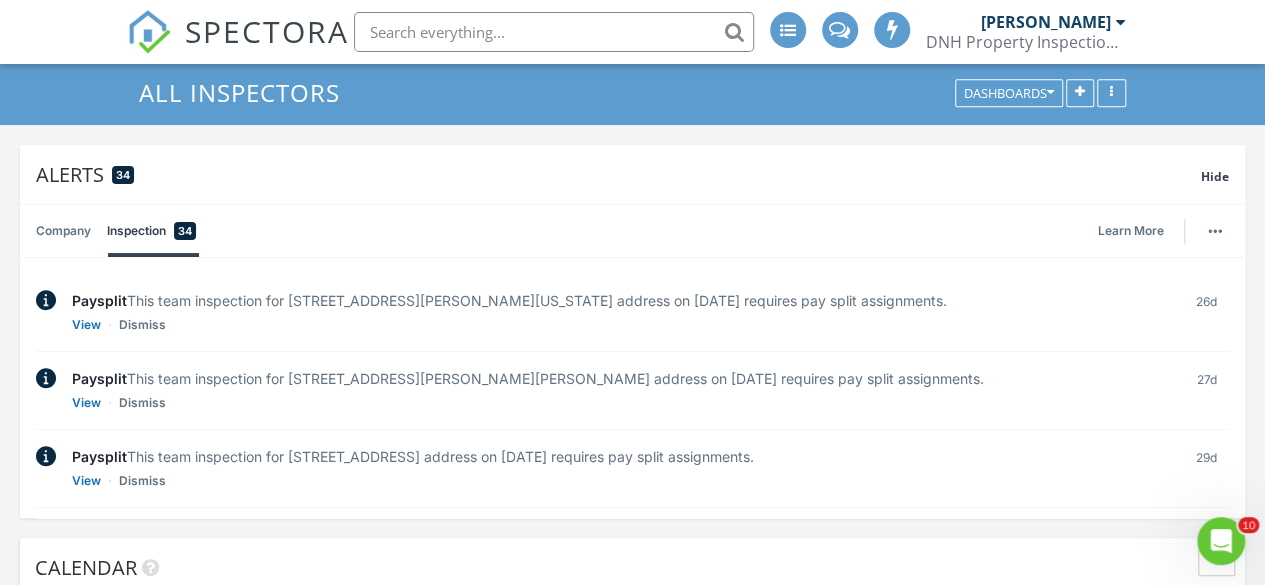 scroll, scrollTop: 76, scrollLeft: 0, axis: vertical 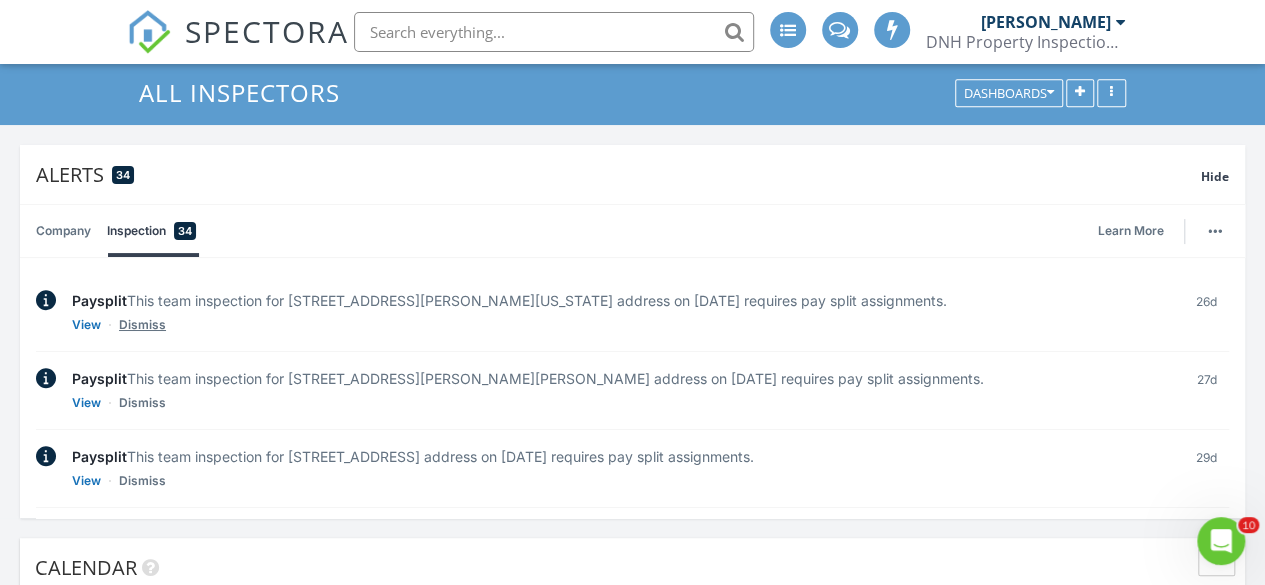 click on "Dismiss" at bounding box center (142, 325) 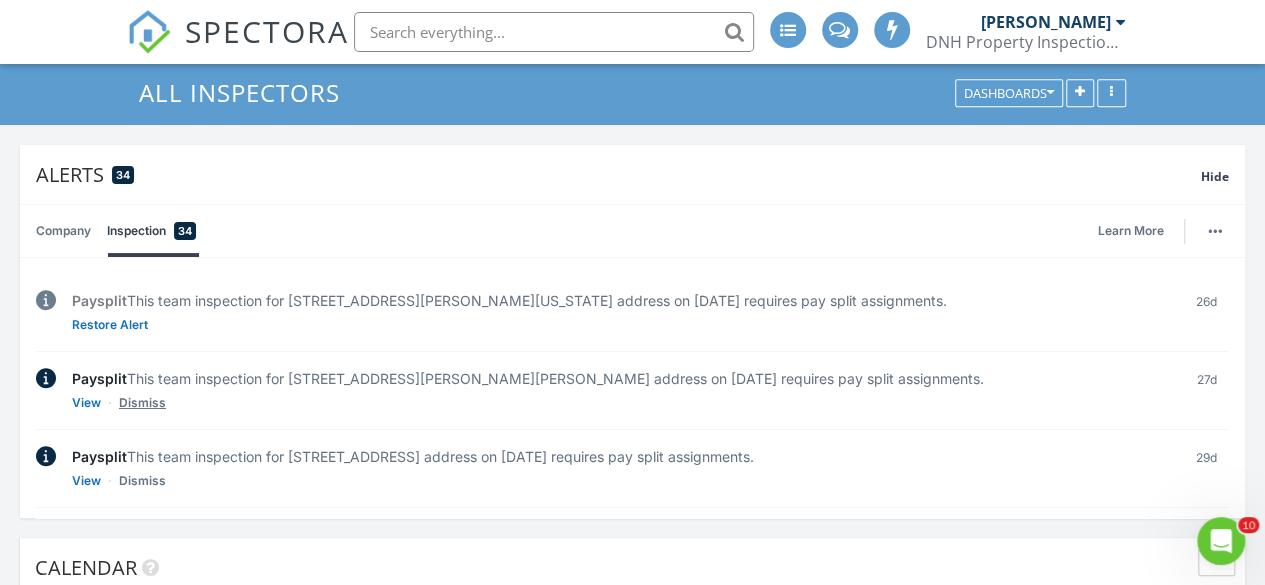 click on "Dismiss" at bounding box center (142, 403) 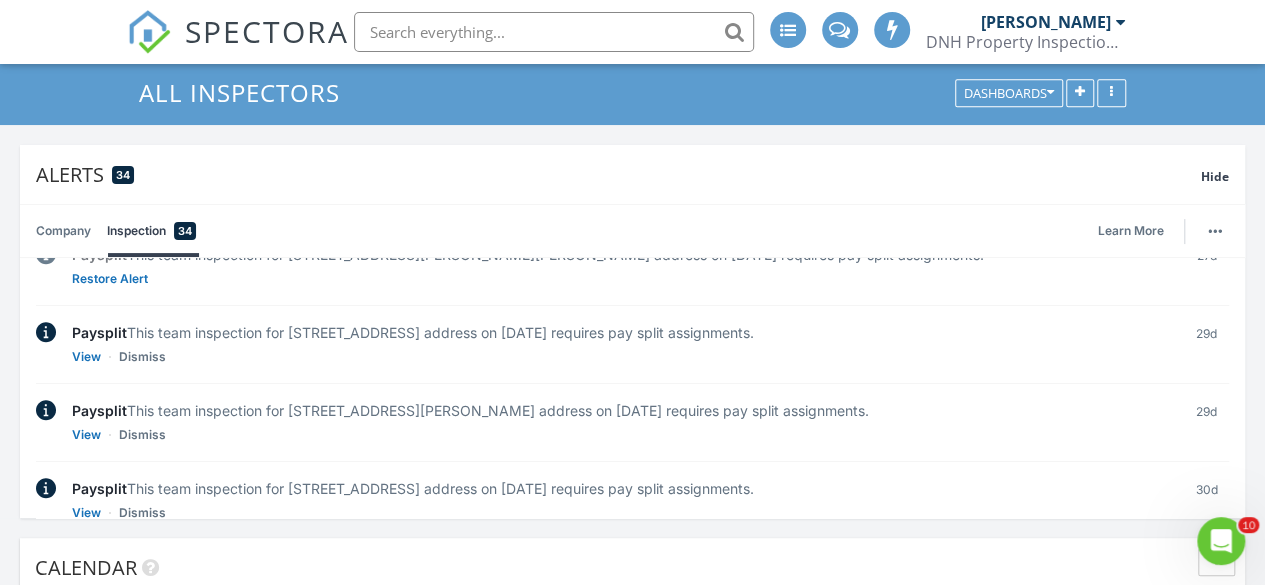 scroll, scrollTop: 125, scrollLeft: 0, axis: vertical 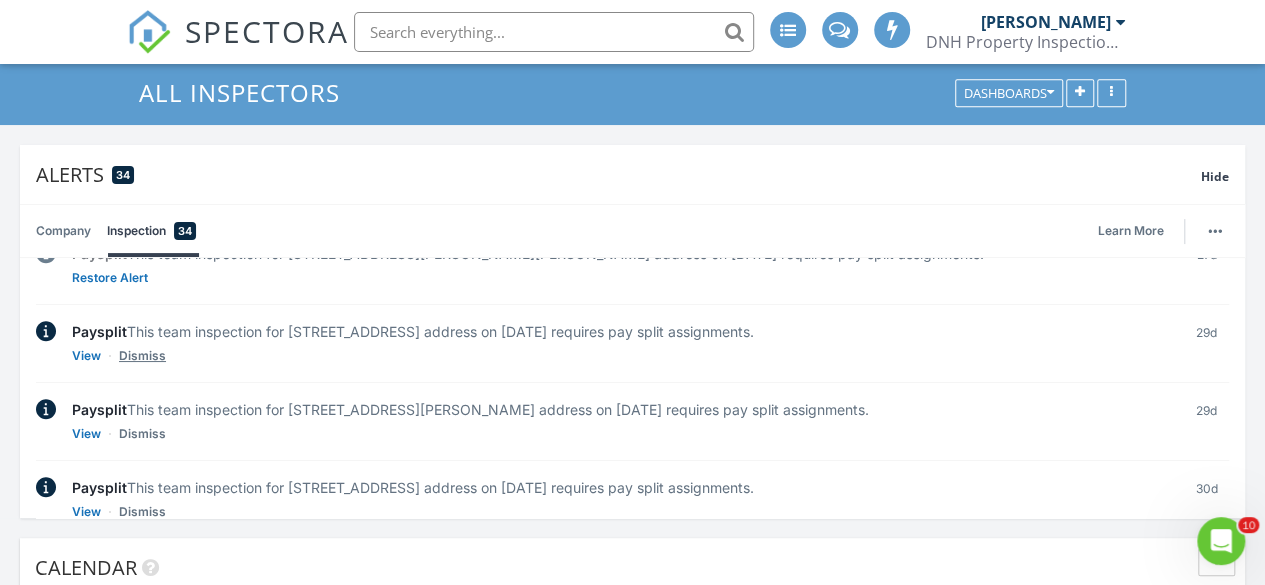 click on "Dismiss" at bounding box center [142, 356] 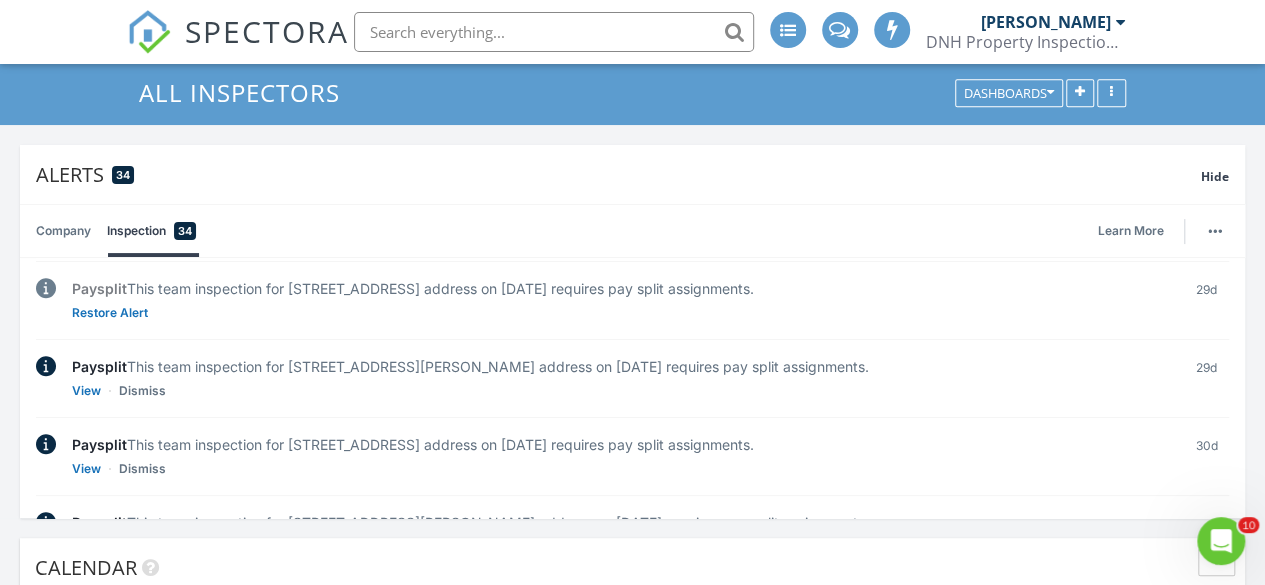 scroll, scrollTop: 171, scrollLeft: 0, axis: vertical 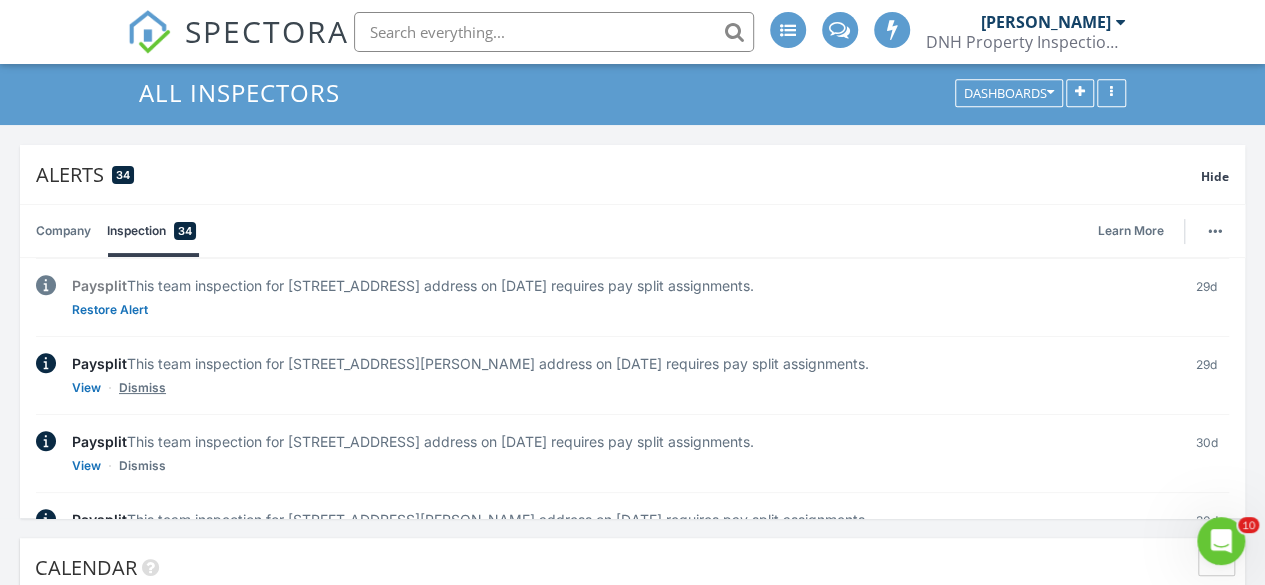 click on "Dismiss" at bounding box center [142, 388] 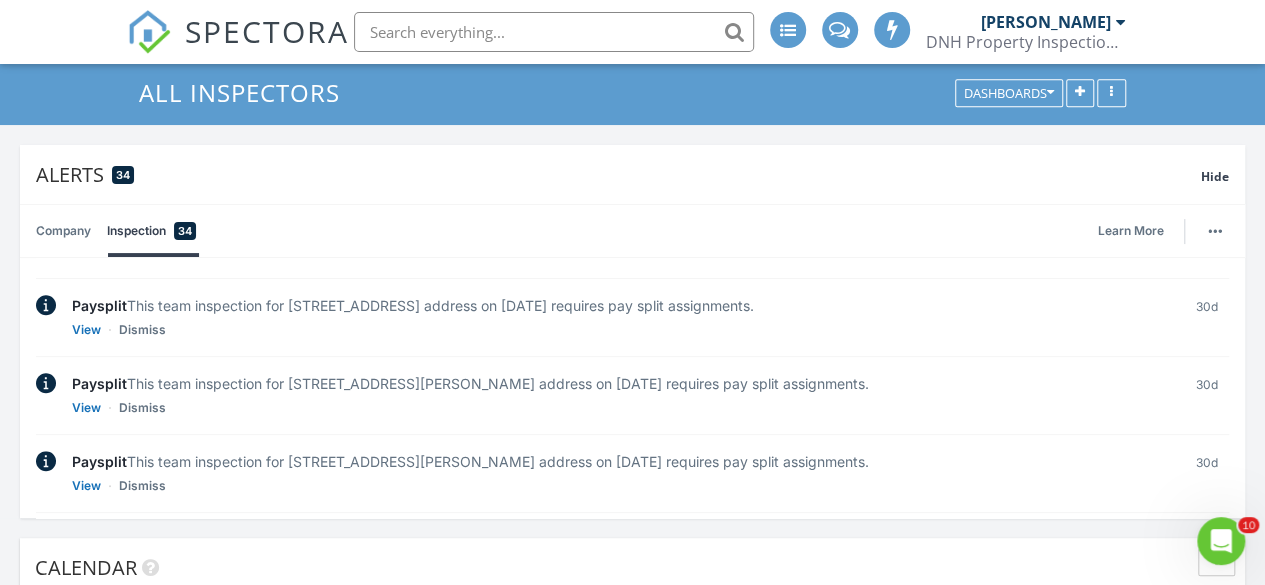 scroll, scrollTop: 309, scrollLeft: 0, axis: vertical 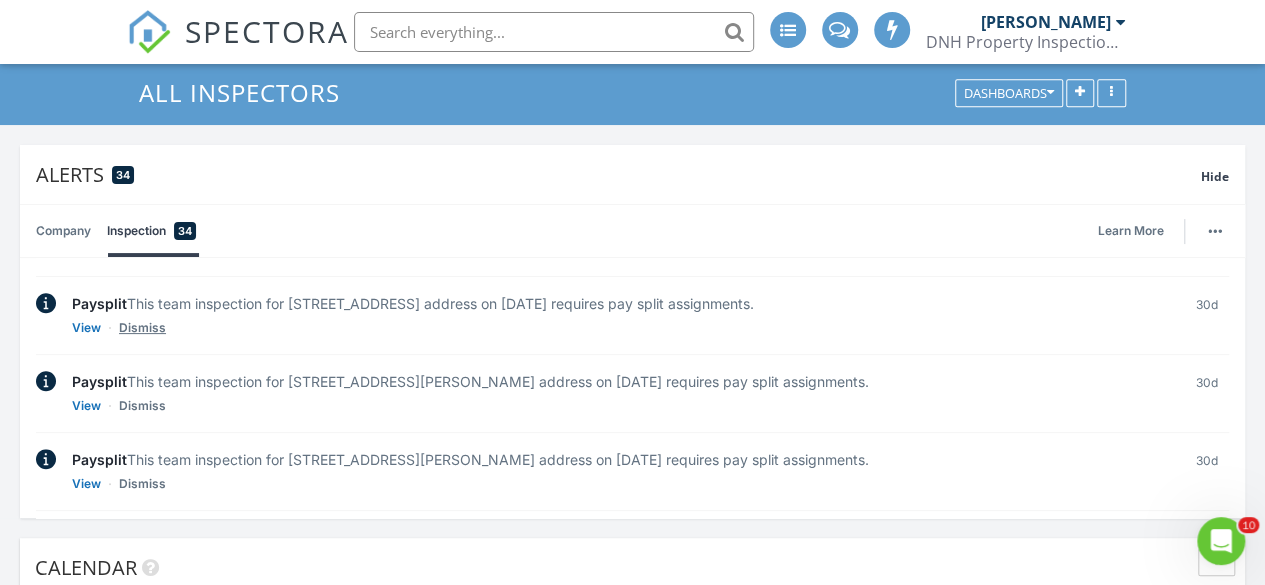 click on "Dismiss" at bounding box center (142, 328) 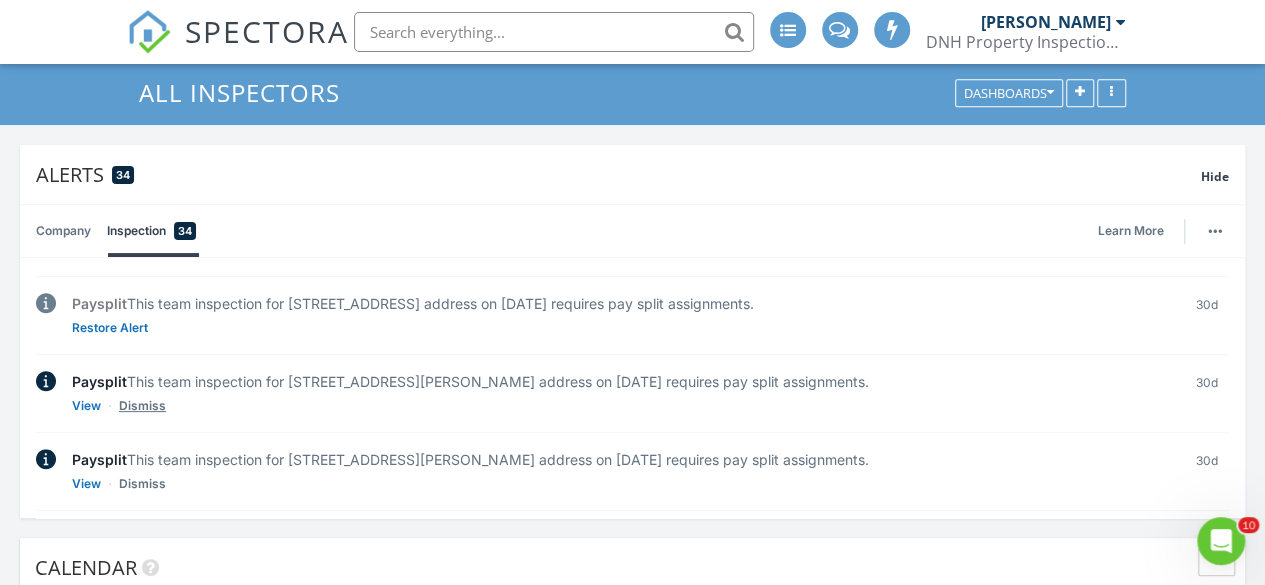 click on "Dismiss" at bounding box center (142, 406) 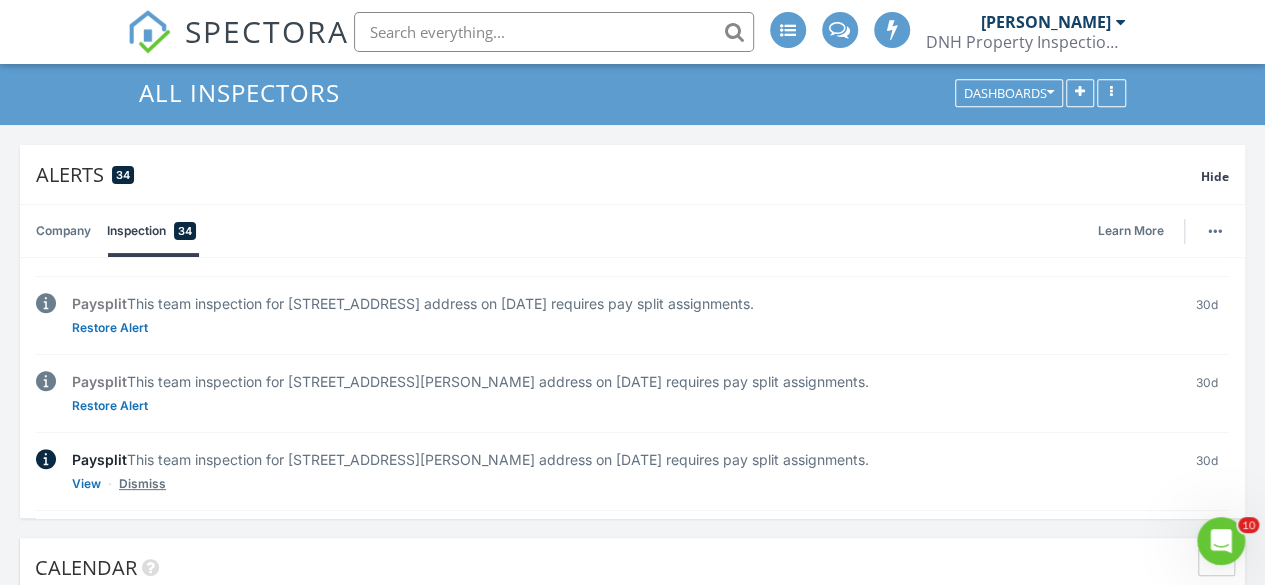 click on "Dismiss" at bounding box center [142, 484] 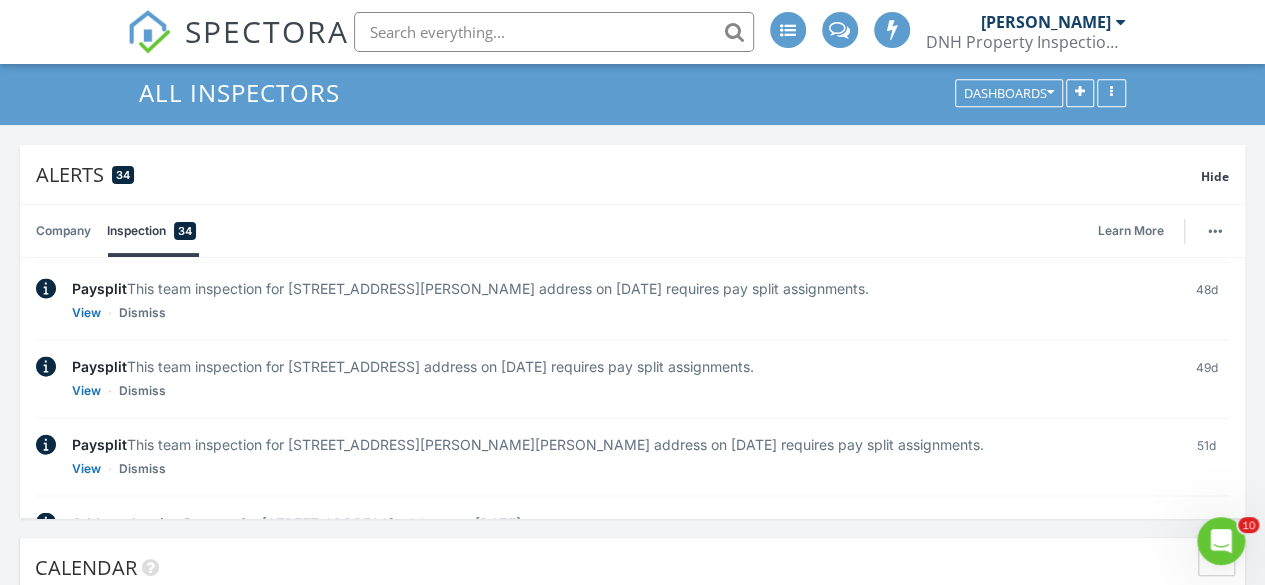 scroll, scrollTop: 1648, scrollLeft: 0, axis: vertical 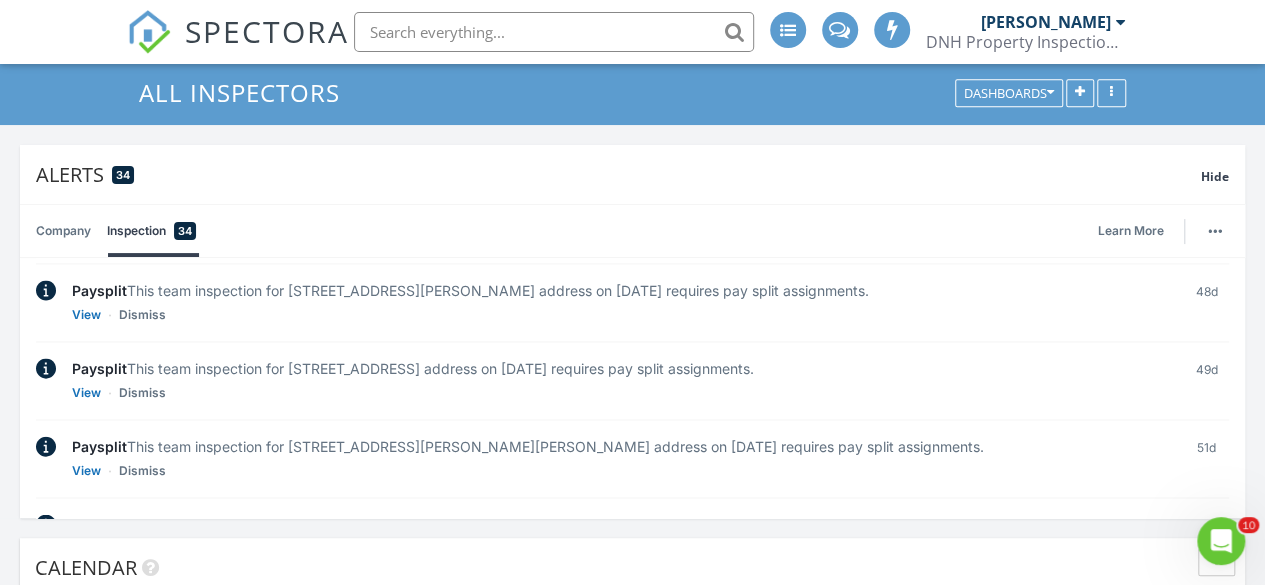 click on "Paysplit
This team inspection for 1009 St Gregory Dr, Mansfield, TX 76063 address on 05/27/2025 requires pay split assignments.
View
Dismiss" at bounding box center (620, 302) 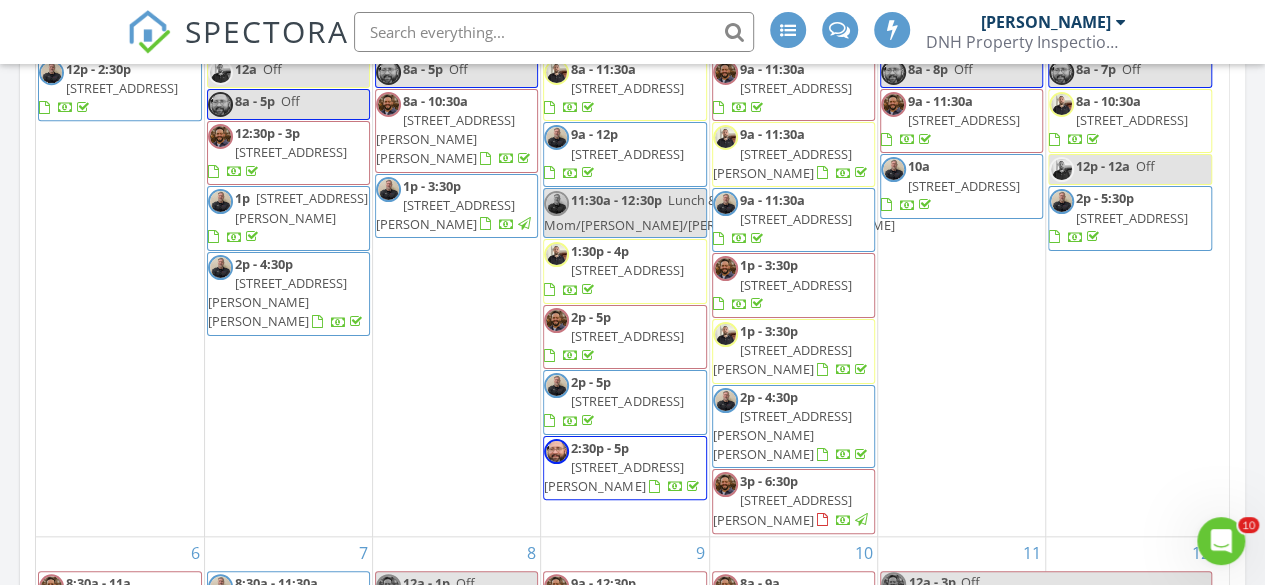 scroll, scrollTop: 762, scrollLeft: 0, axis: vertical 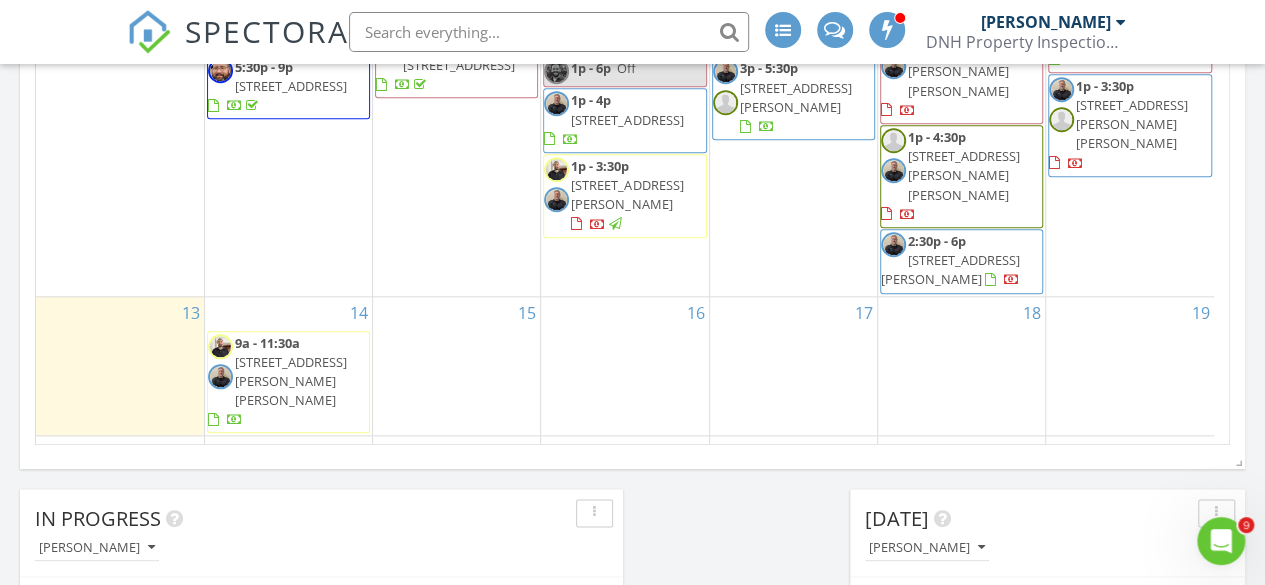 click on "In Progress
Devon Bailey
07/09/25 1:00 pm   817 Foxridge Dr, Arlington, TX 76017
Devon Bailey
07/10/25 8:00 am   3509 Triumph Dr, Denton, TX 76207
Michael Salazar
Devon Bailey
Calendar                 July 2025 today list day week cal wk 4 wk month Sun Mon Tue Wed Thu Fri Sat 29
12p - 2:30p
3517 Windhaven Pkwy 1208, The Colony 75056
30
12a
Off
8a - 5p
Off
12:30p - 3p" at bounding box center [632, 1629] 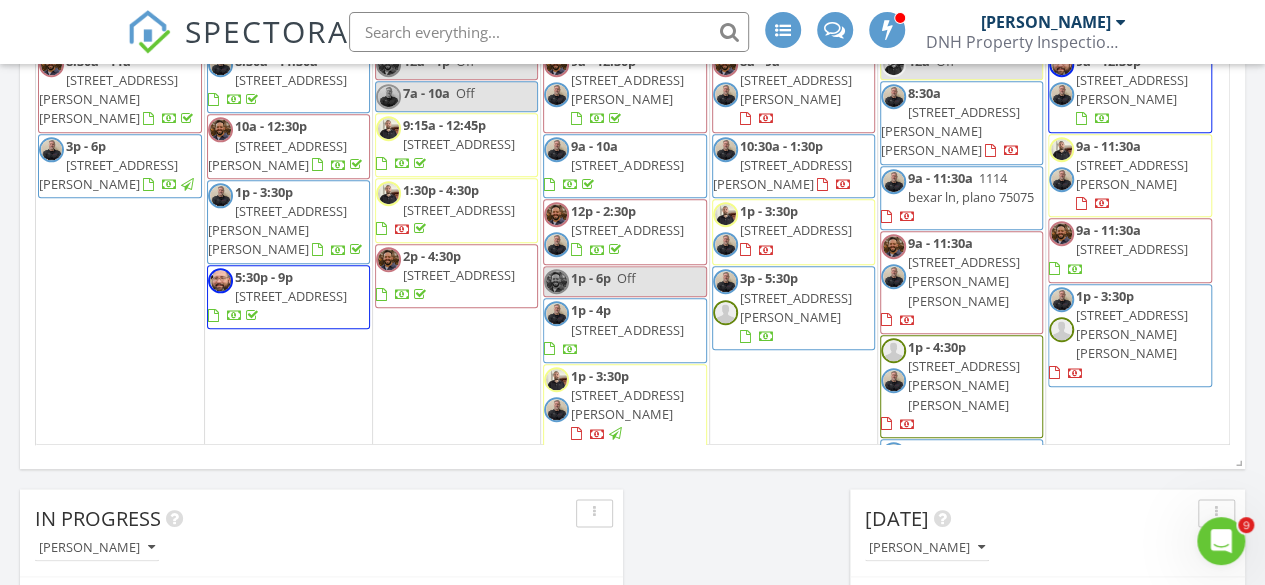 scroll, scrollTop: 308, scrollLeft: 0, axis: vertical 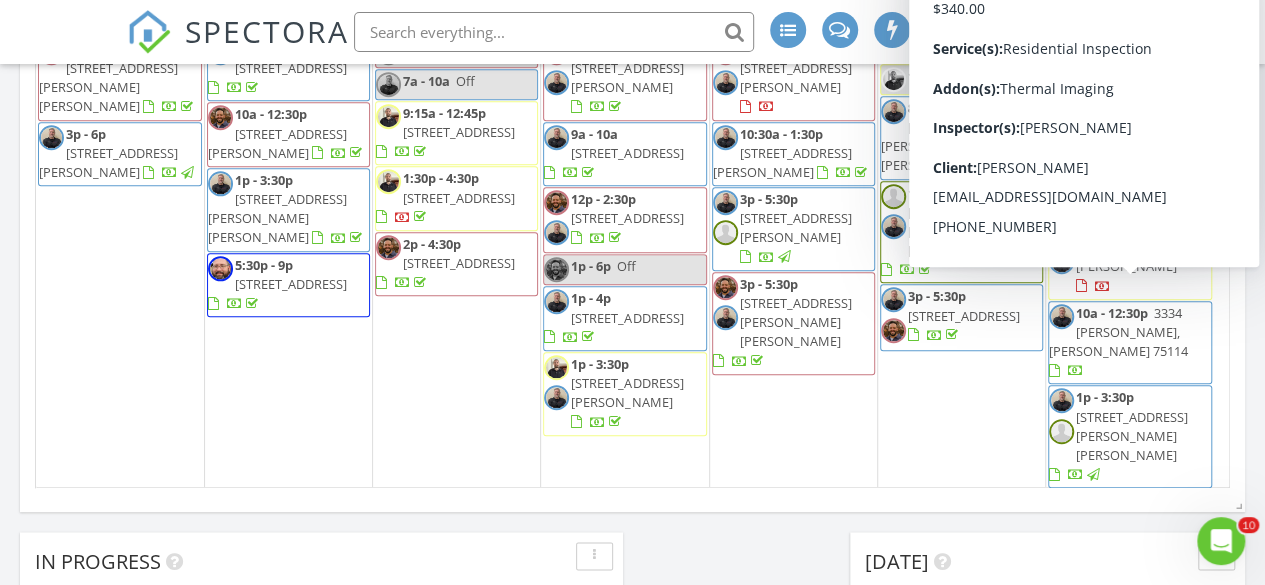 click on "3334 [PERSON_NAME], [PERSON_NAME] 75114" at bounding box center [1118, 332] 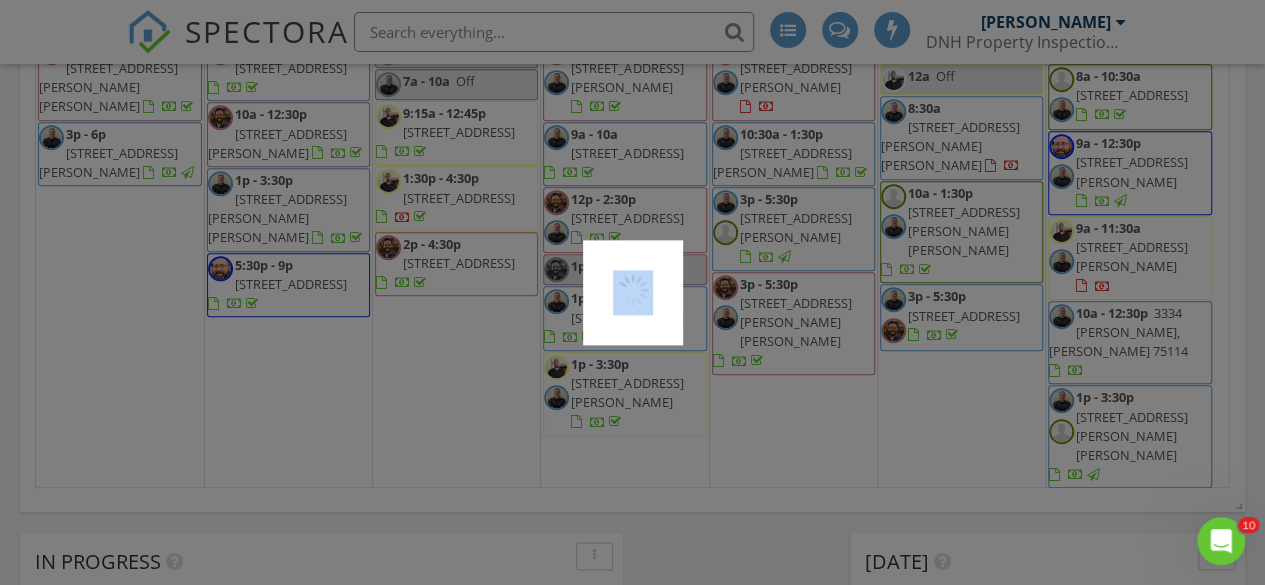 click at bounding box center [632, 292] 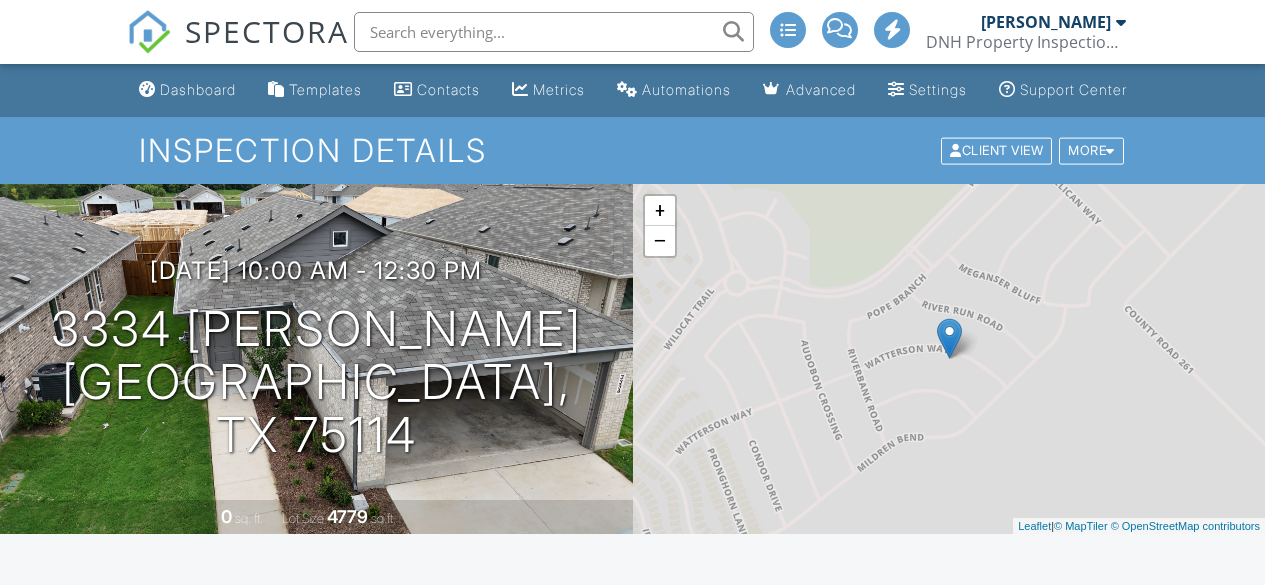 scroll, scrollTop: 0, scrollLeft: 0, axis: both 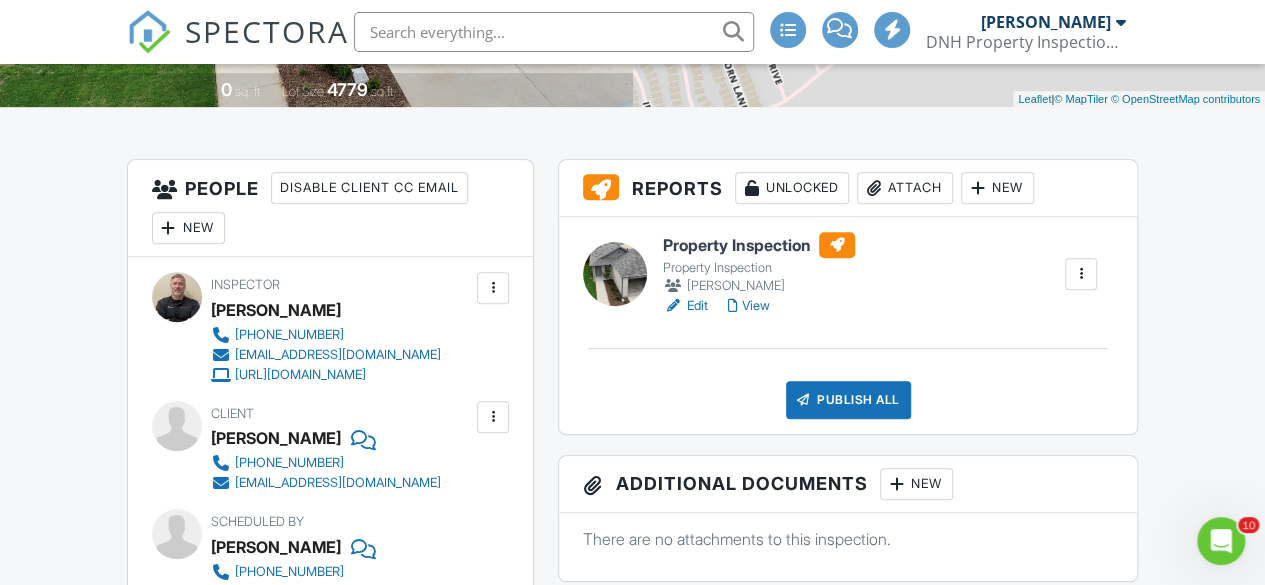 click on "View" at bounding box center [749, 306] 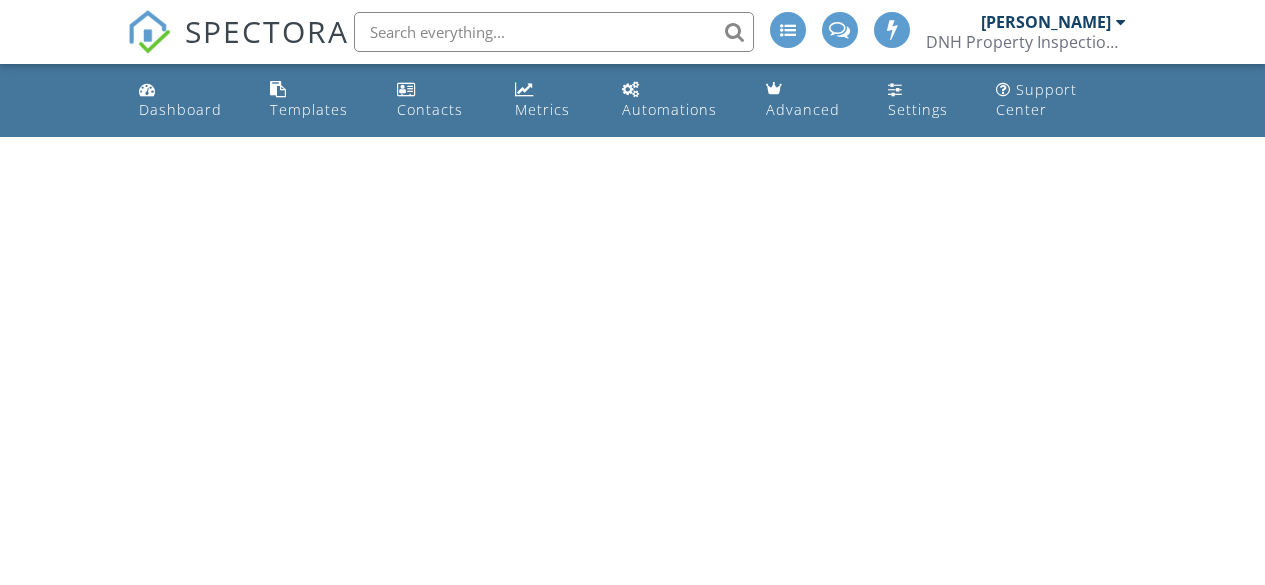 scroll, scrollTop: 0, scrollLeft: 0, axis: both 